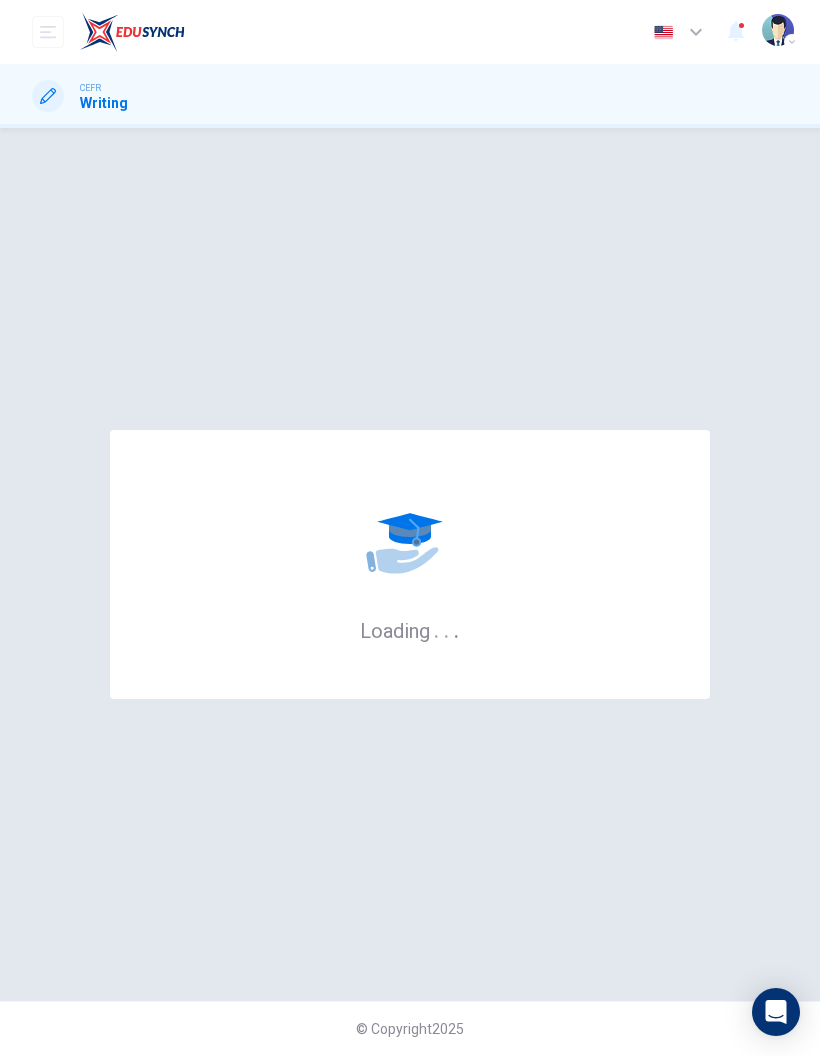 scroll, scrollTop: 0, scrollLeft: 0, axis: both 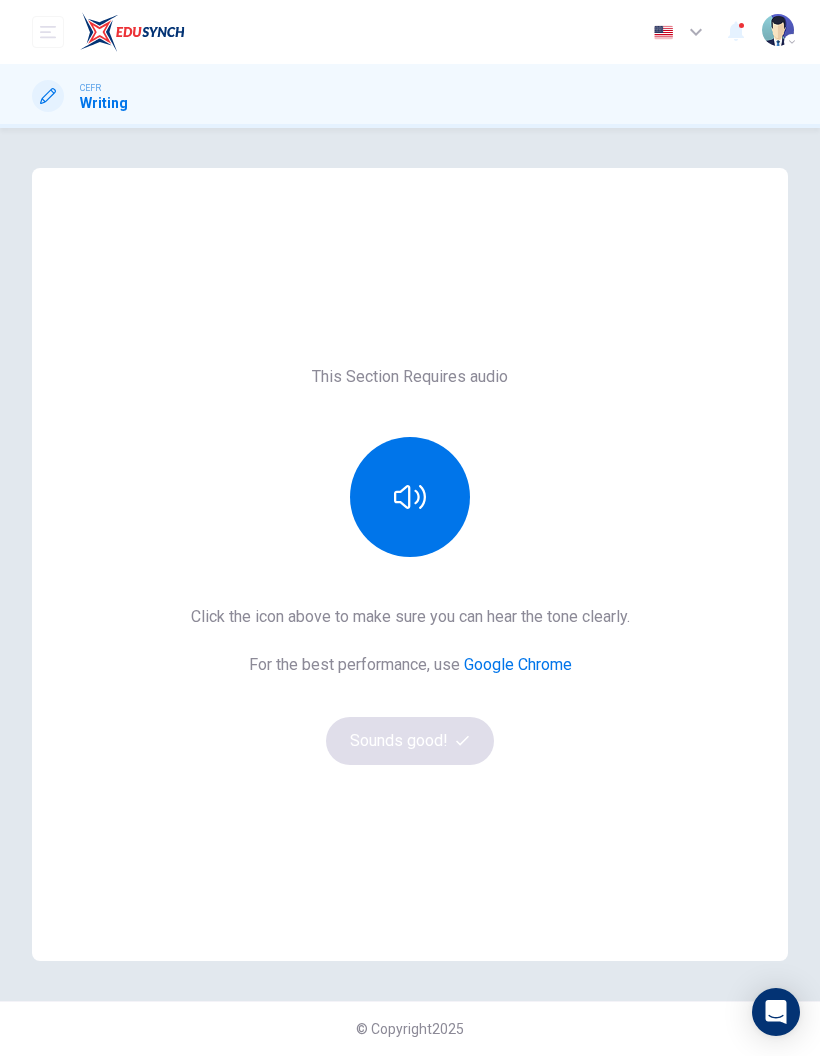 click at bounding box center [410, 497] 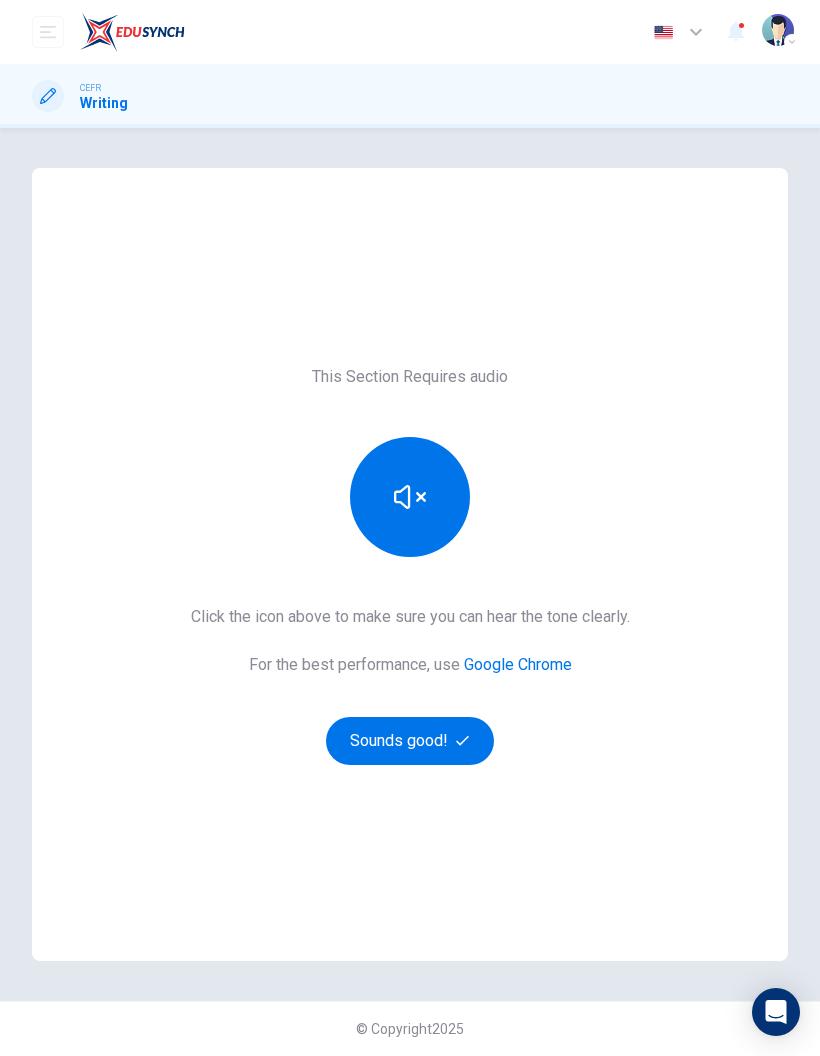 click on "Sounds good!" at bounding box center (410, 741) 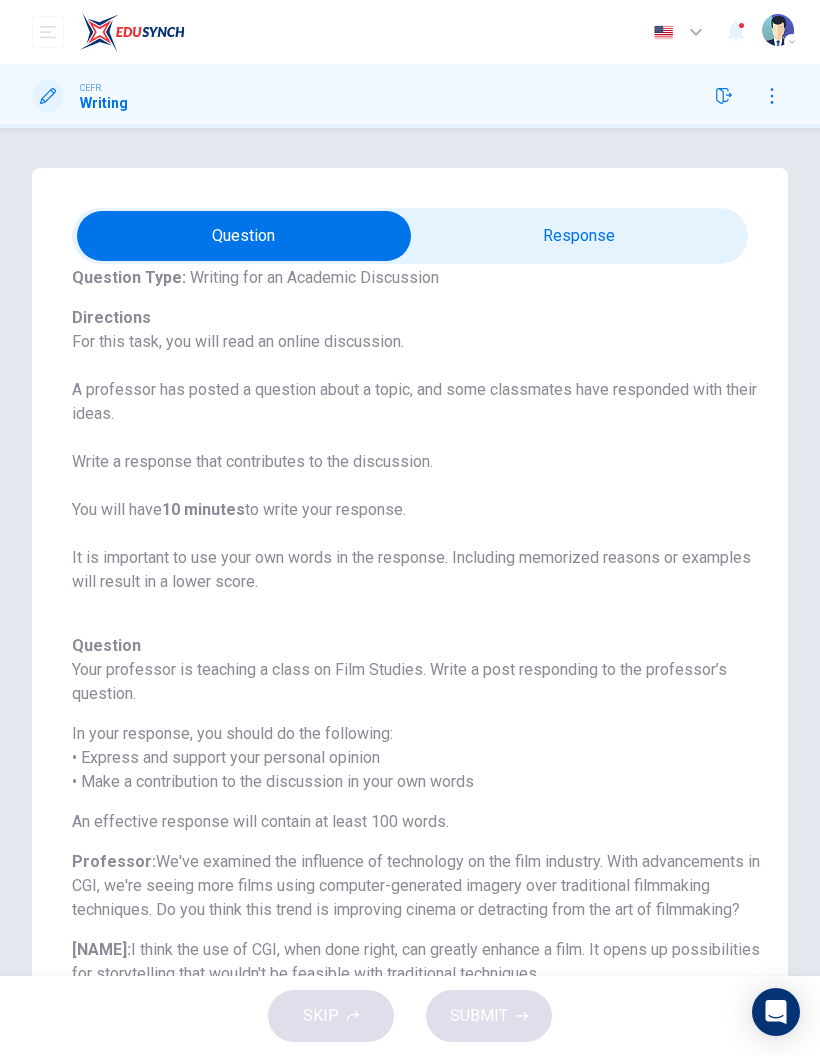 scroll, scrollTop: 94, scrollLeft: 0, axis: vertical 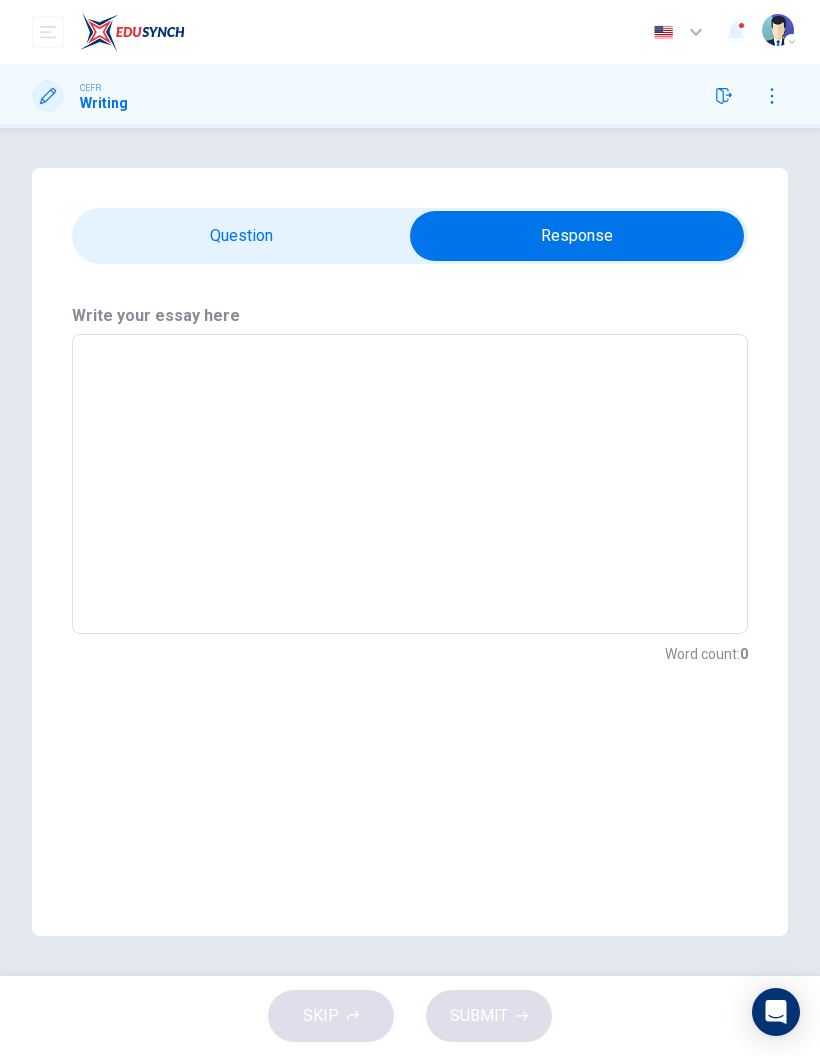 click at bounding box center (410, 484) 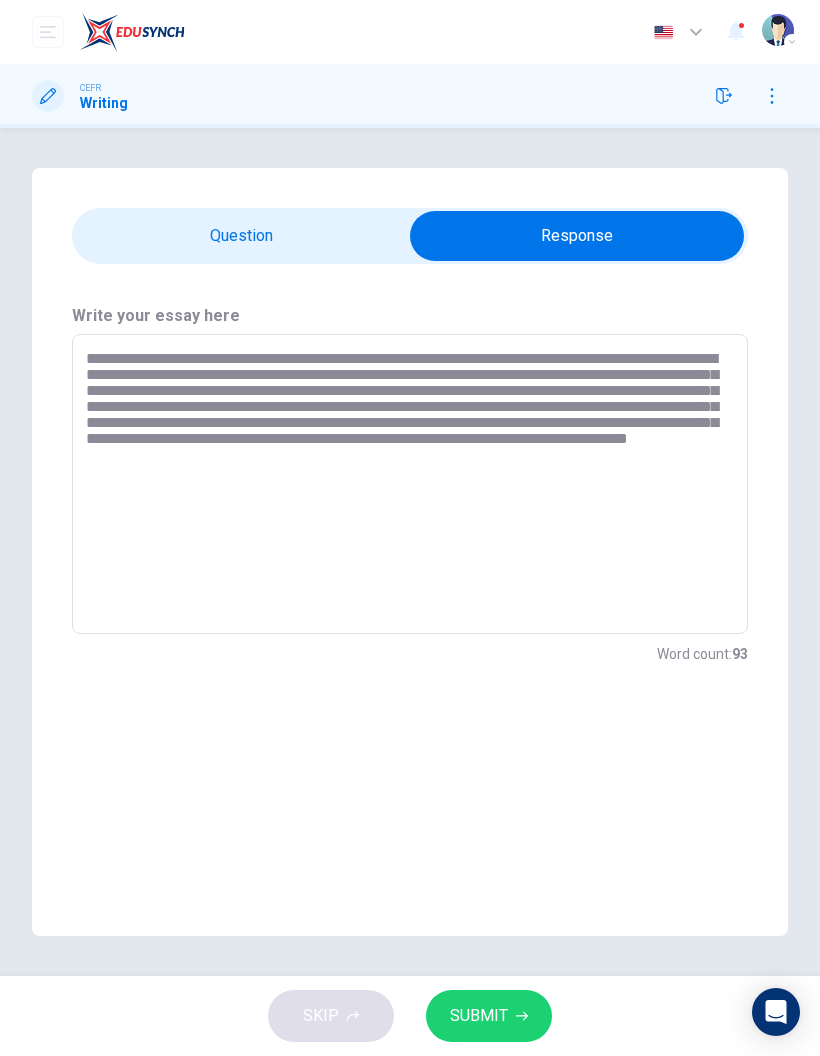 type on "**********" 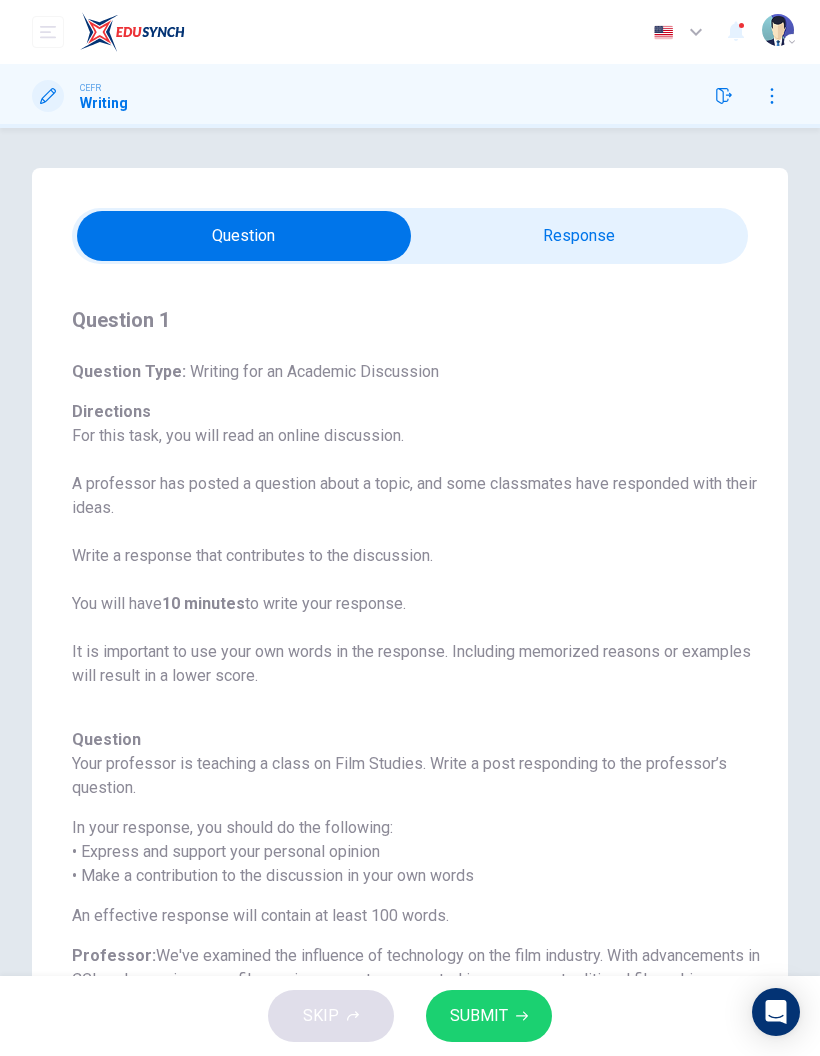 click on "SUBMIT" at bounding box center [489, 1016] 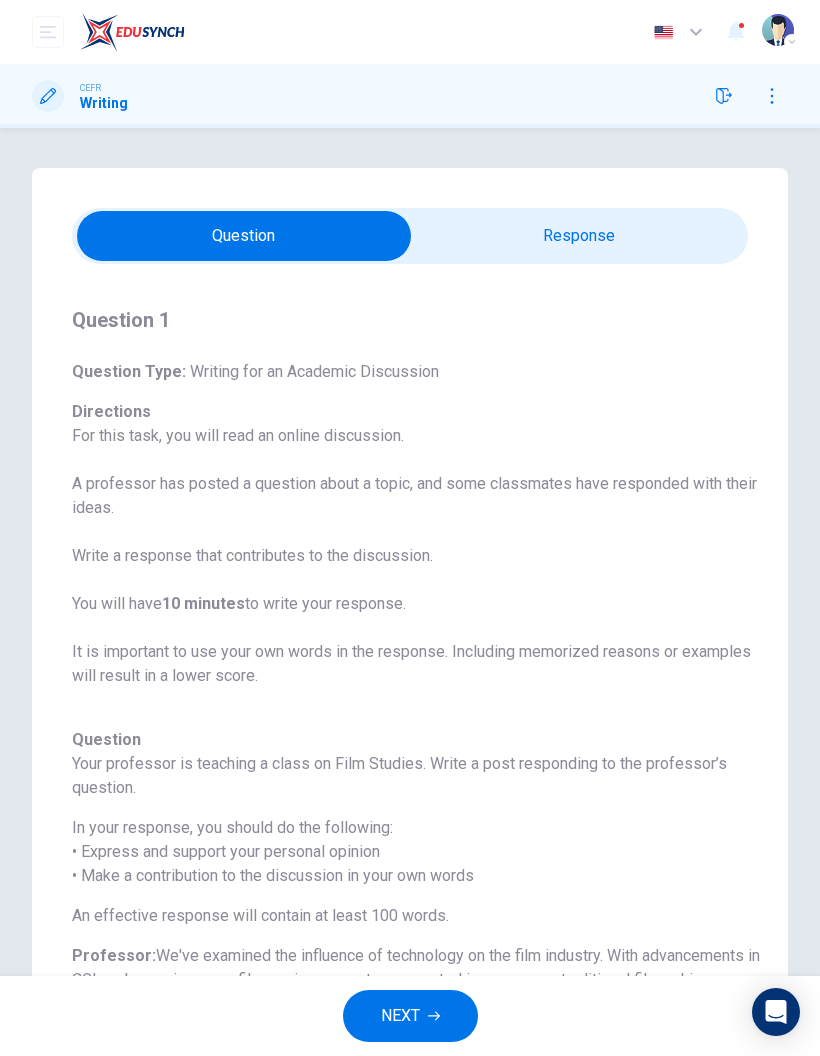 scroll, scrollTop: 0, scrollLeft: 0, axis: both 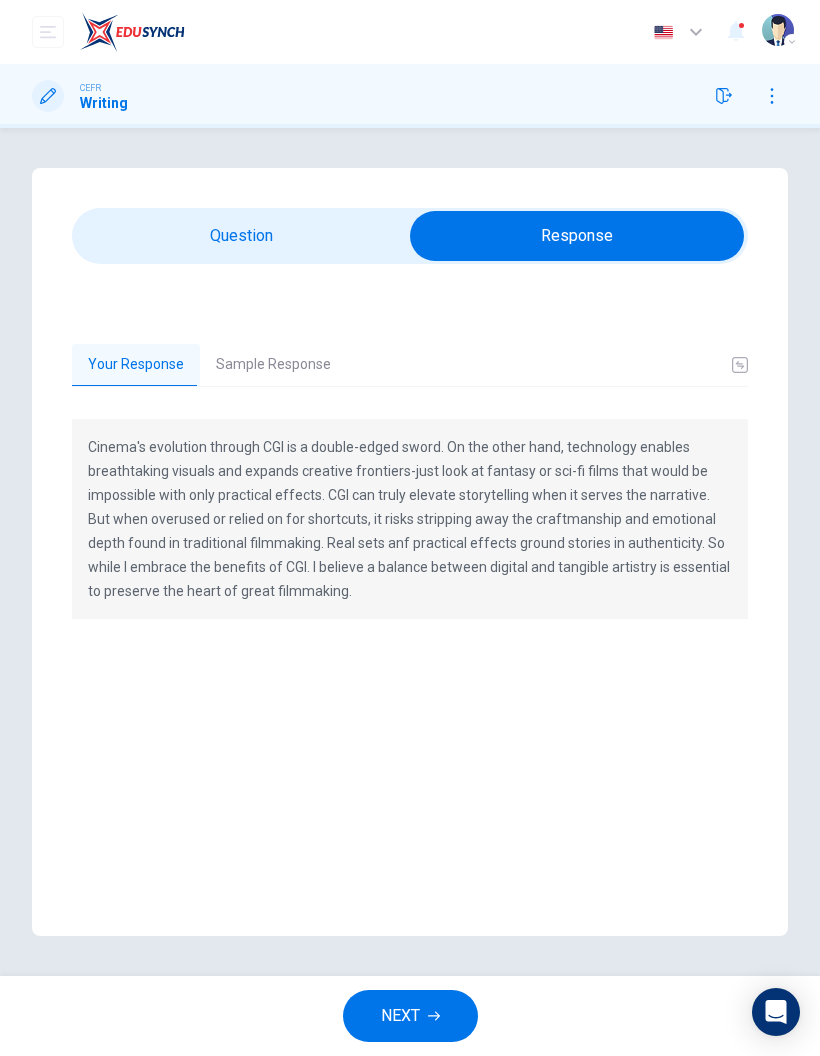 click on "Sample Response" at bounding box center [273, 365] 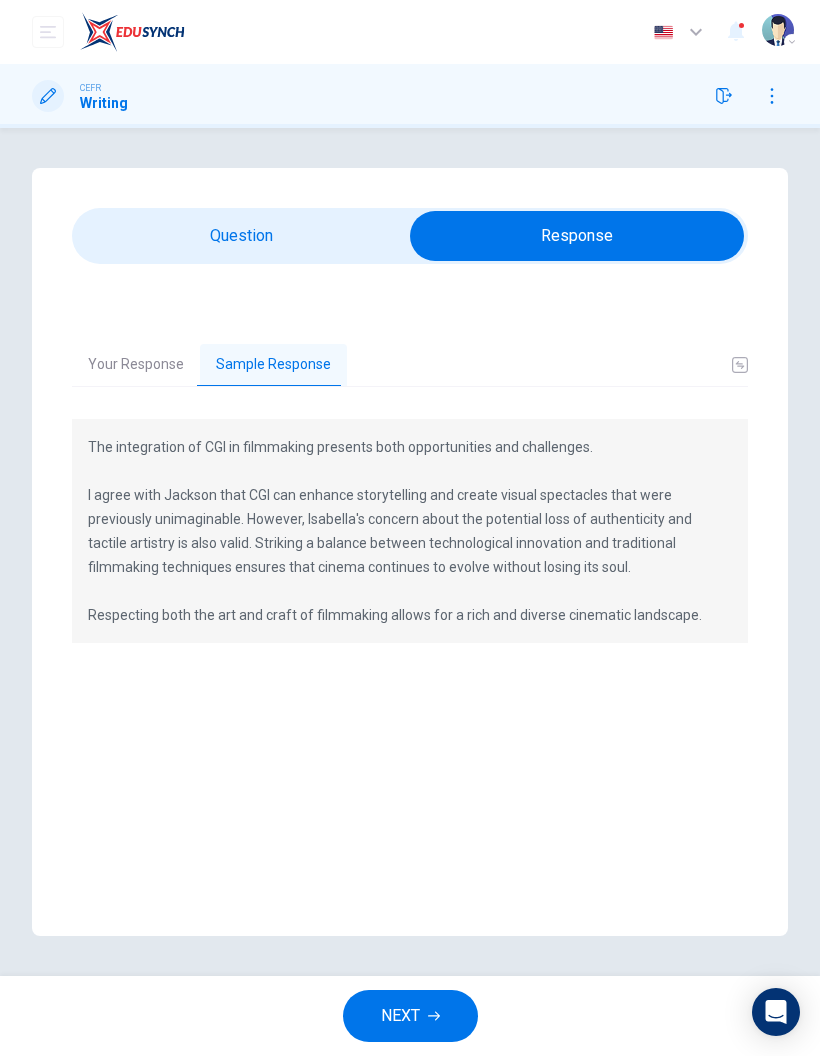 click at bounding box center [434, 1016] 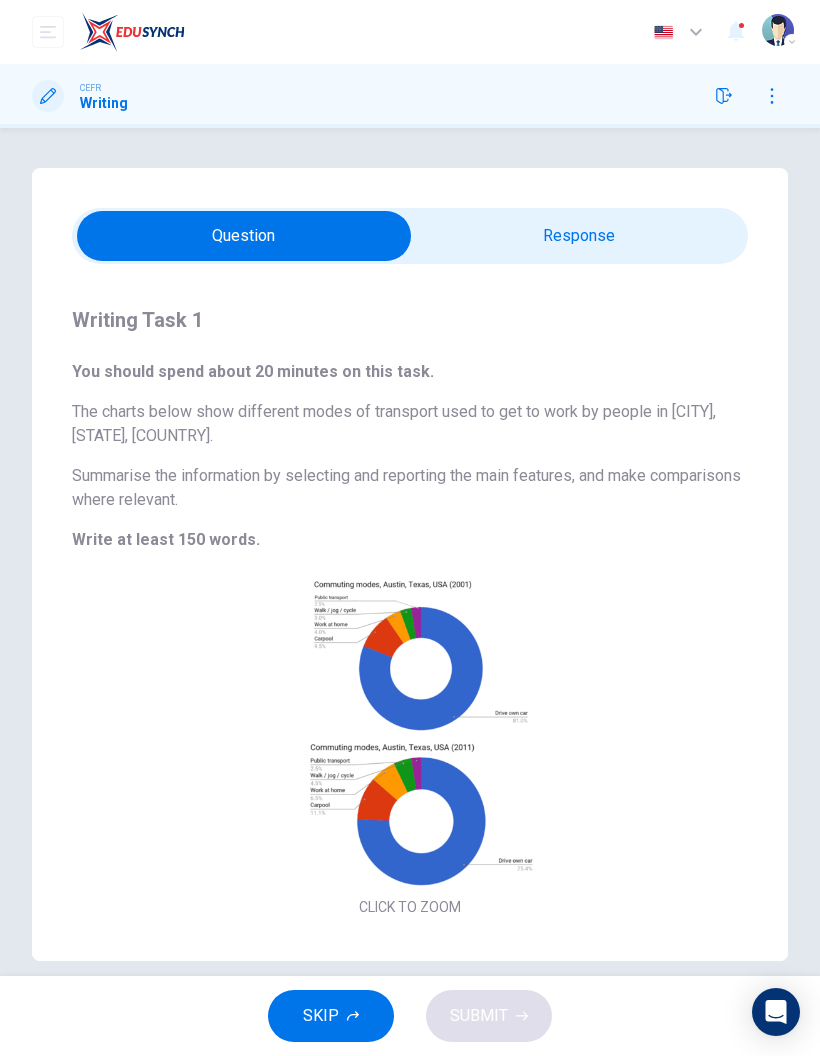 click on "Click to Zoom" at bounding box center (410, 749) 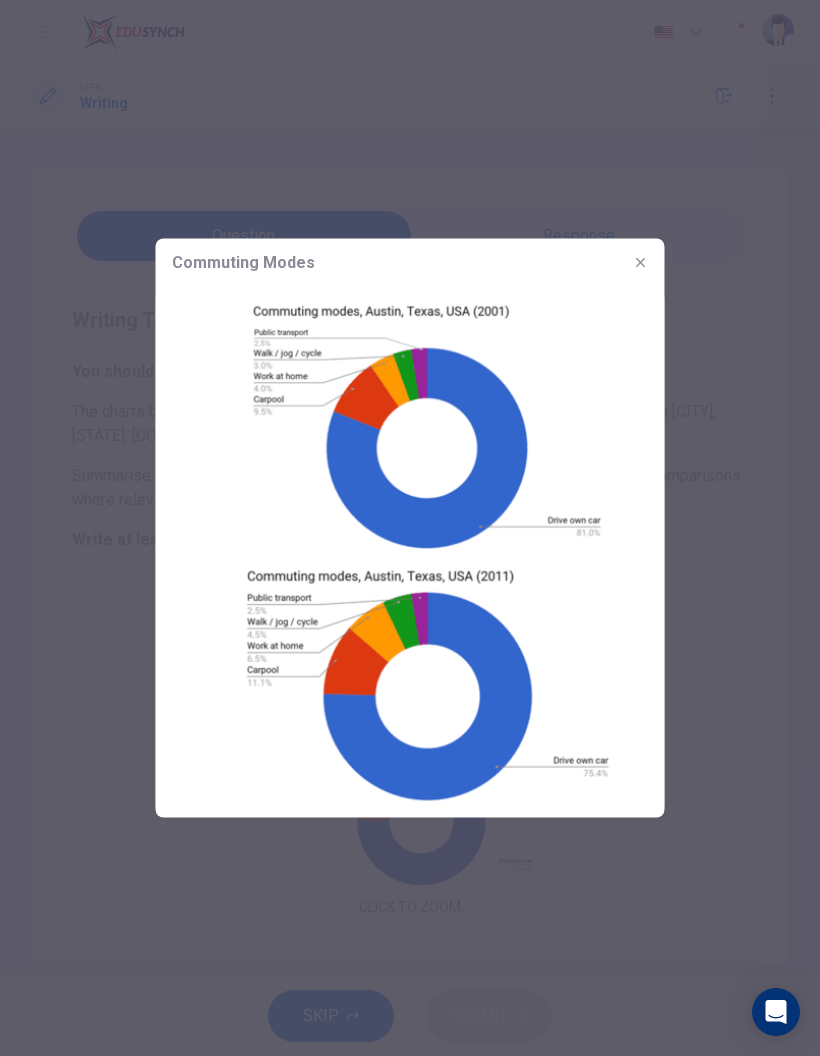 click at bounding box center [410, 528] 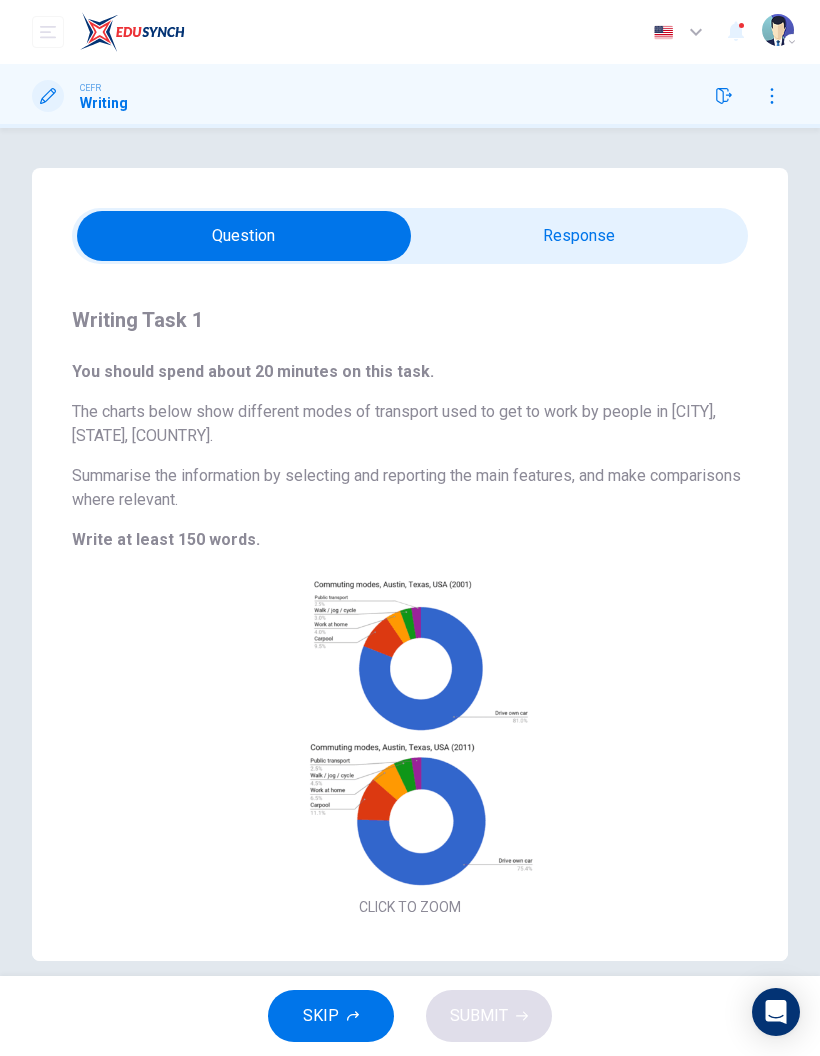 click on "Click to Zoom" at bounding box center (410, 749) 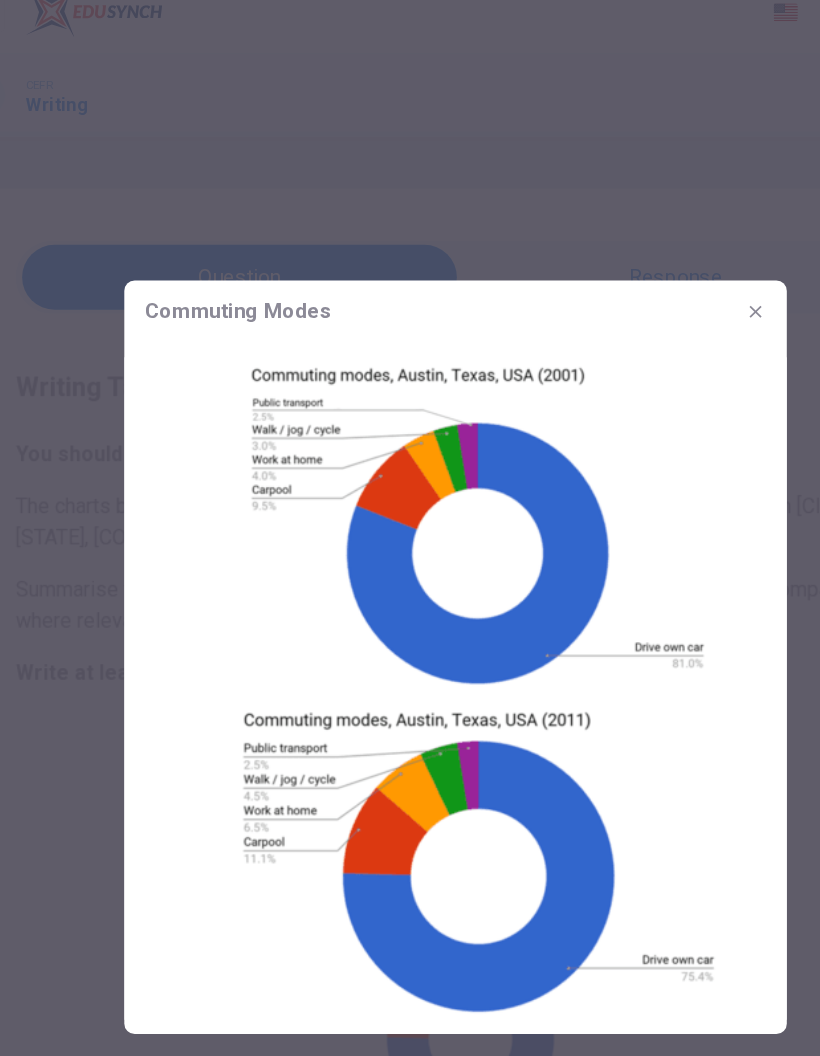 click at bounding box center [641, 263] 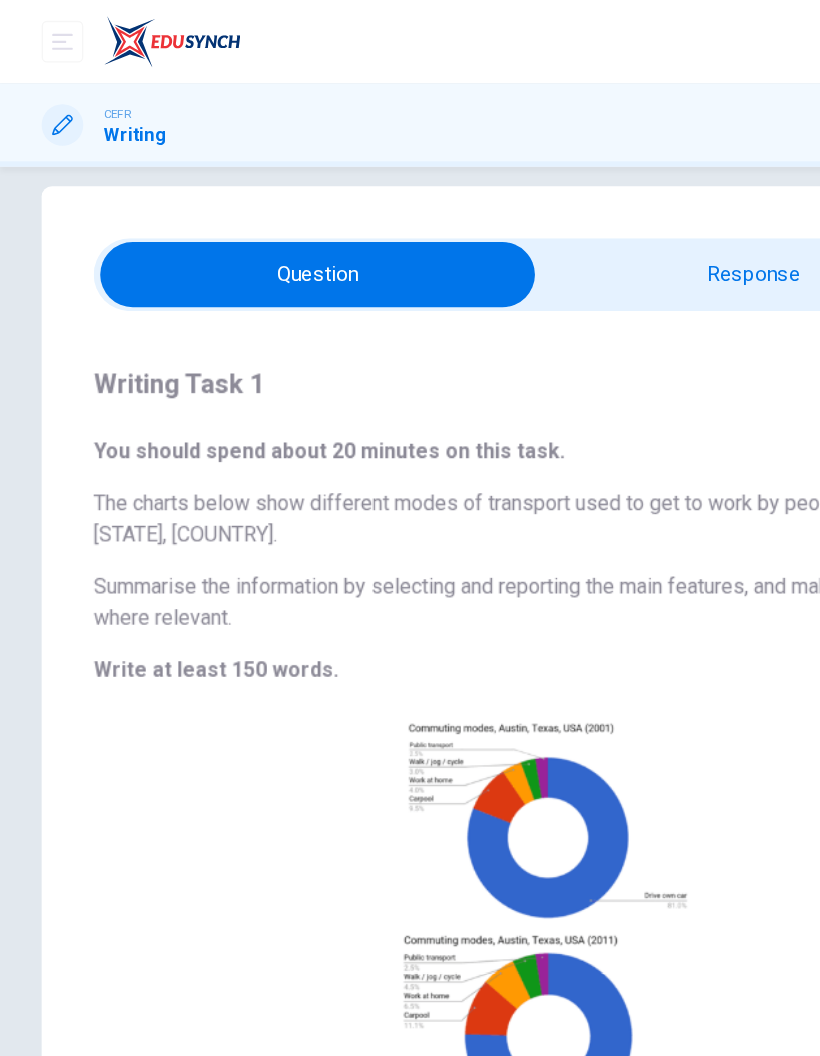 scroll, scrollTop: 25, scrollLeft: 0, axis: vertical 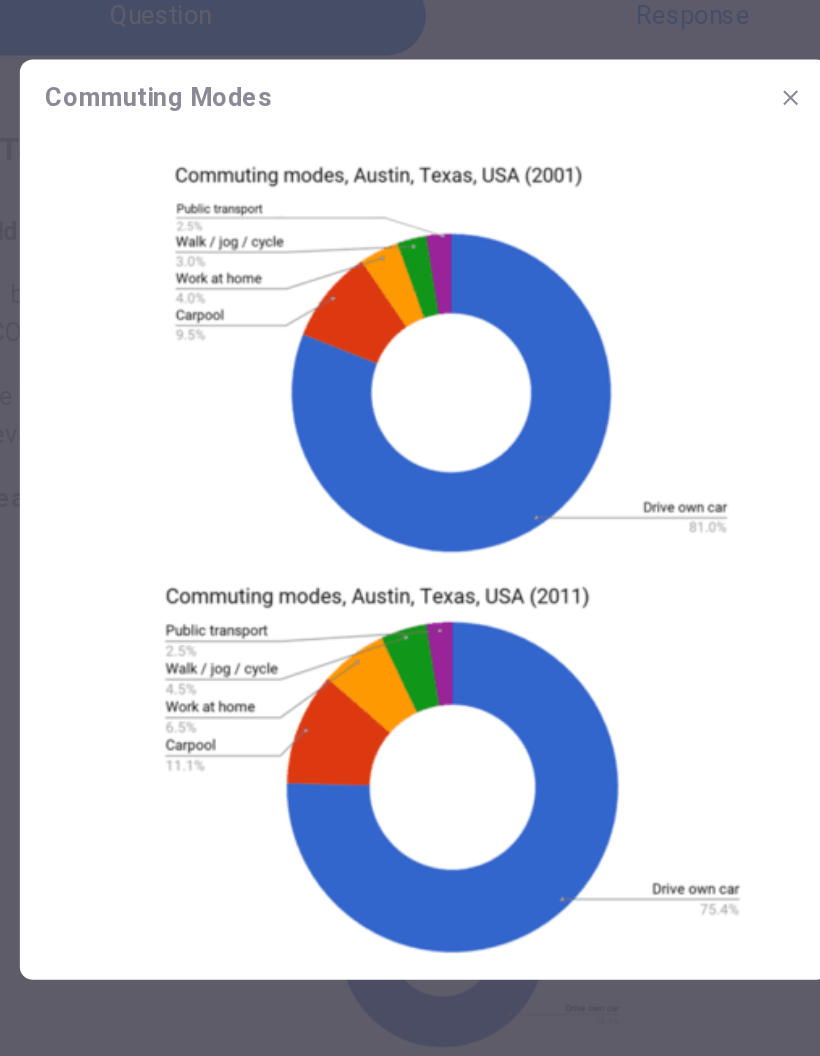 click at bounding box center [641, 263] 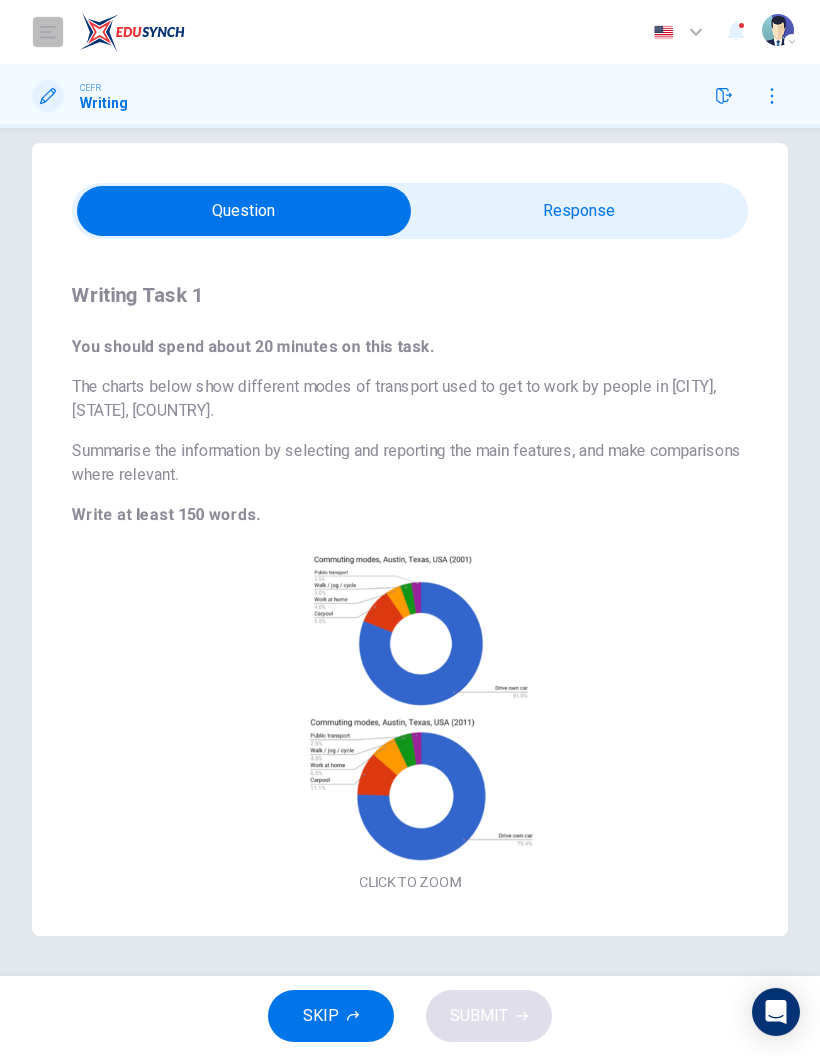 click at bounding box center (48, 32) 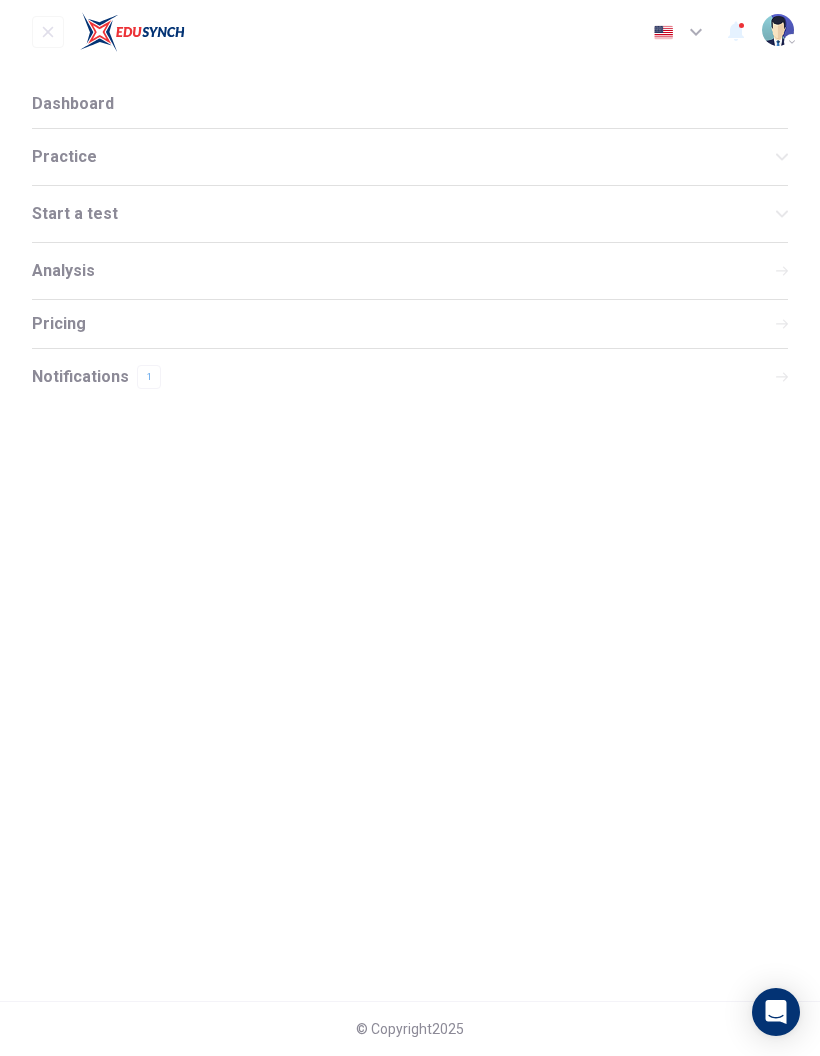 click on "Pricing" at bounding box center (59, 324) 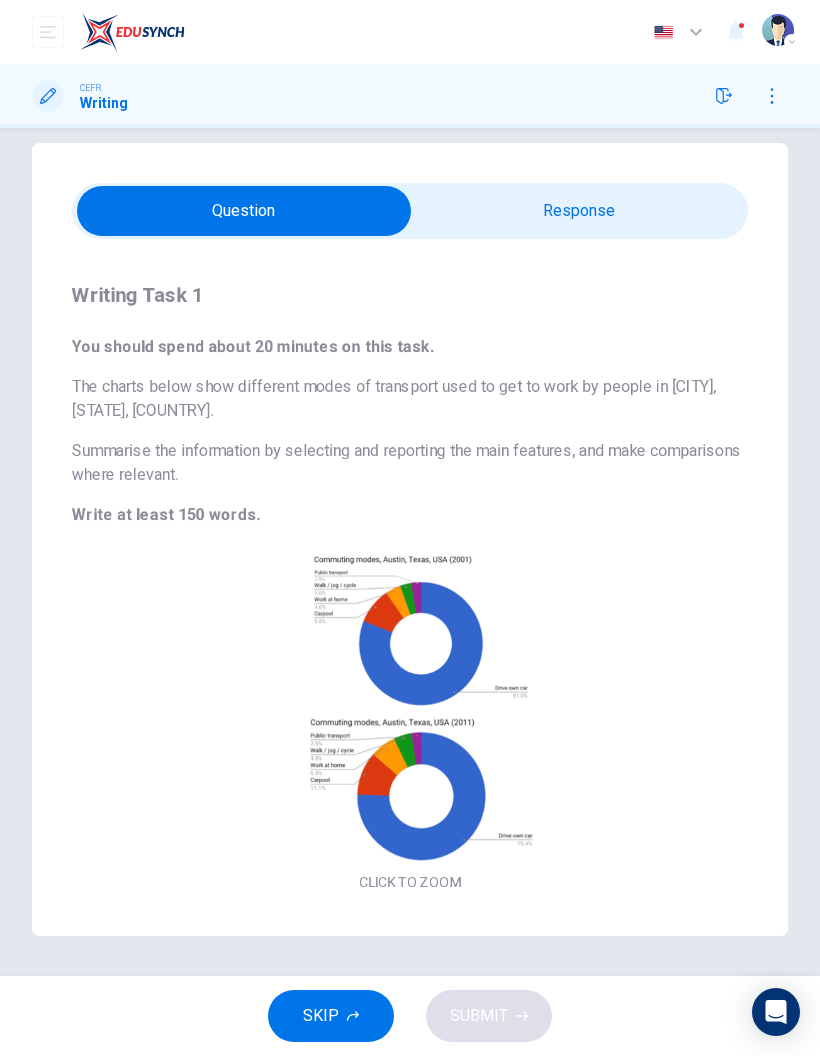 click at bounding box center [48, 32] 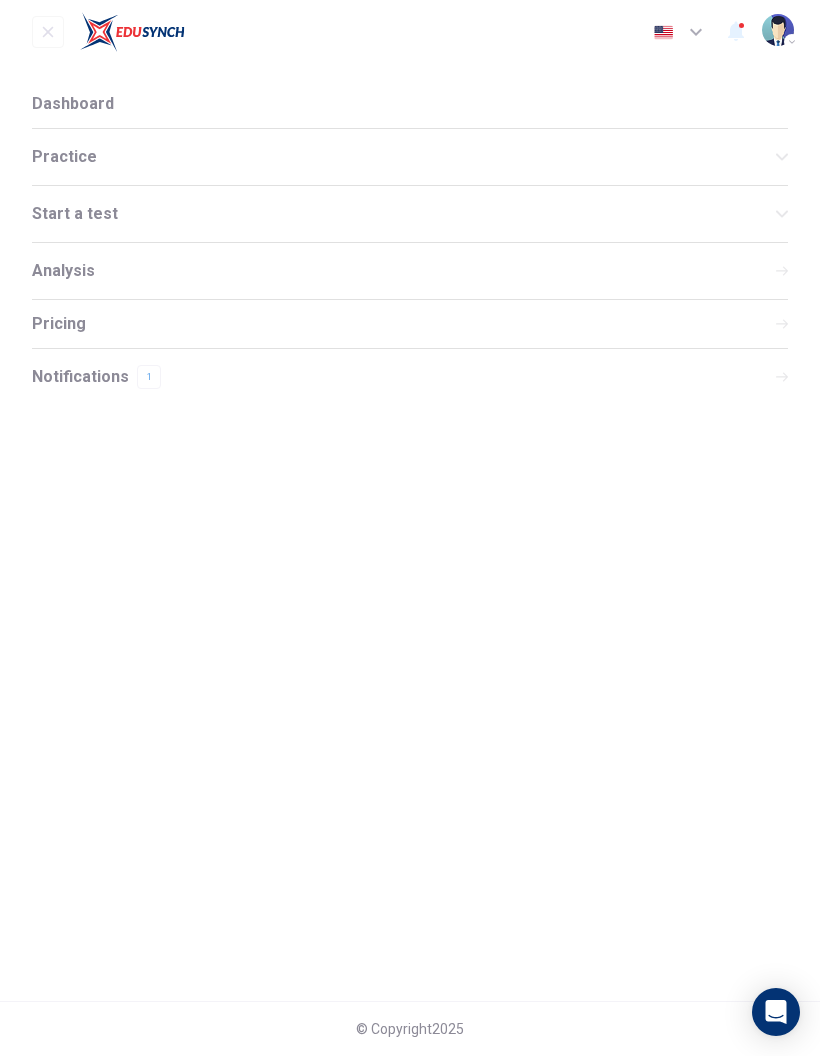 click on "Notifications 1" at bounding box center (410, 377) 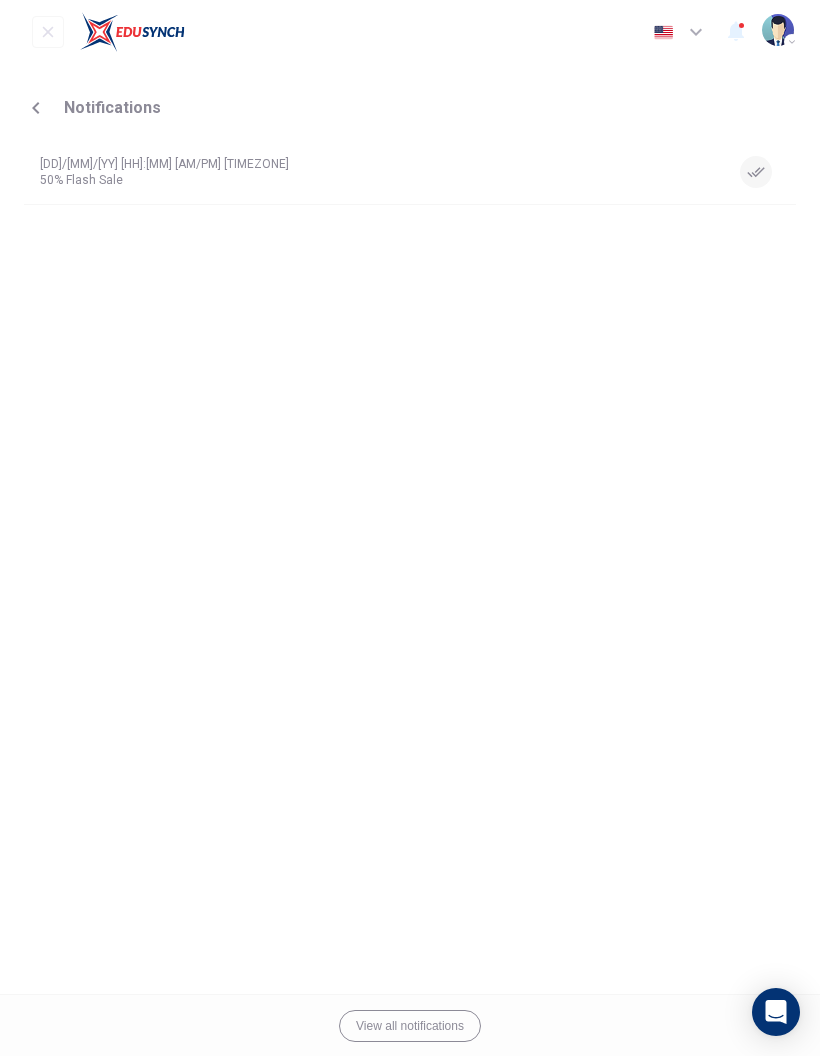 click on "Notifications" at bounding box center [406, 96] 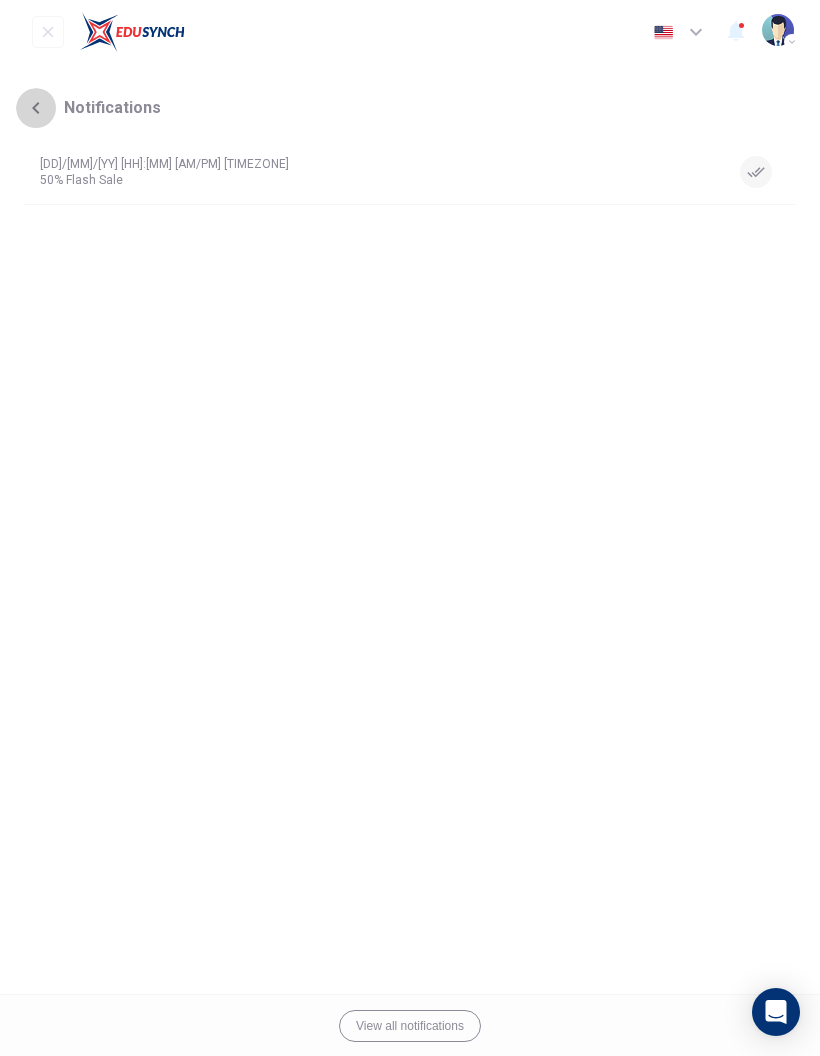 click at bounding box center (36, 108) 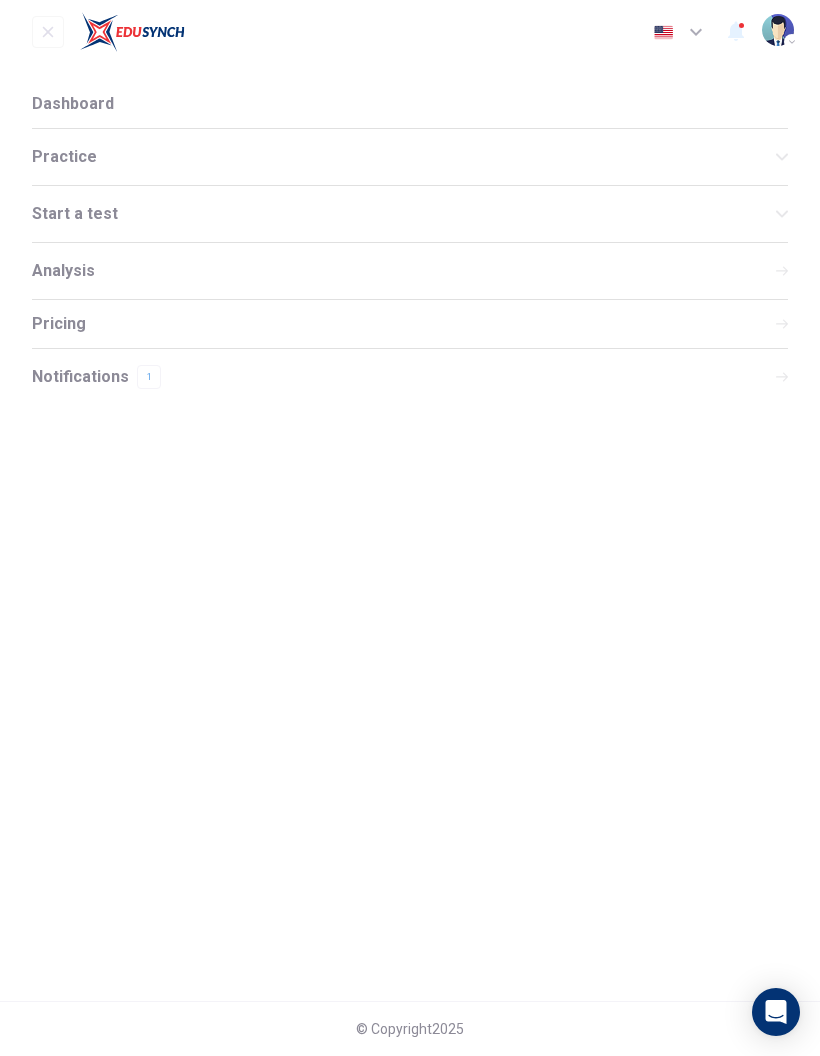 click on "Dashboard" at bounding box center [73, 104] 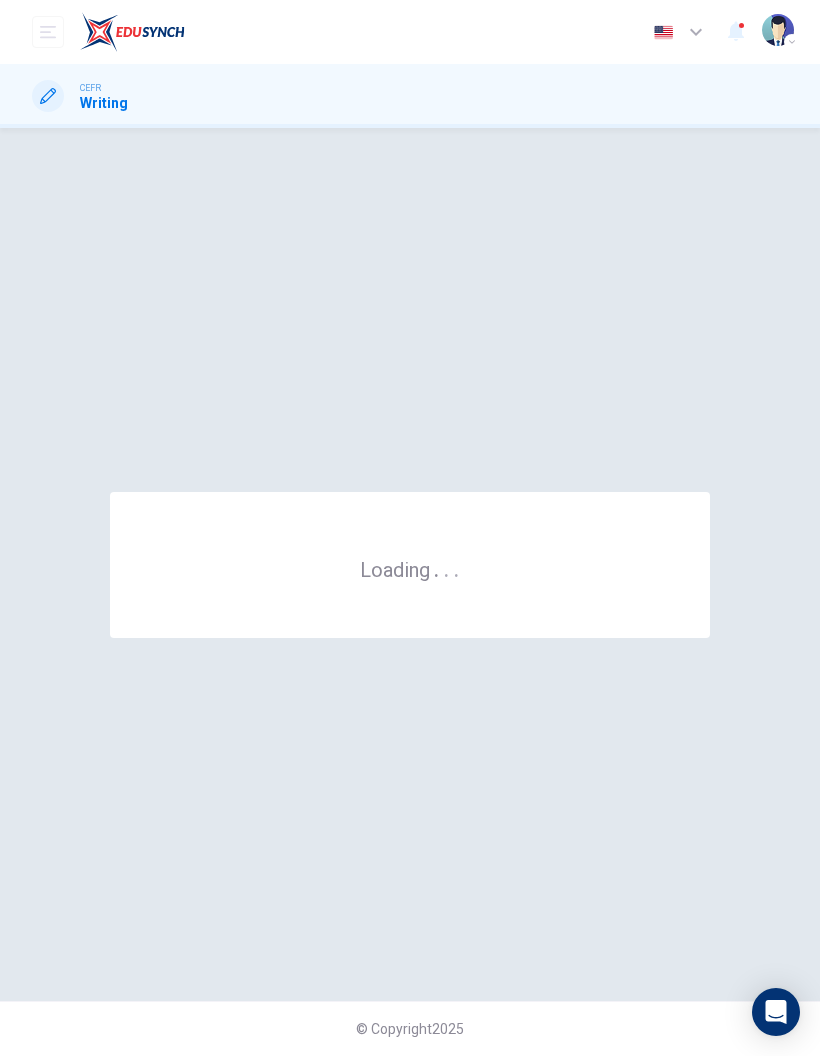scroll, scrollTop: 0, scrollLeft: 0, axis: both 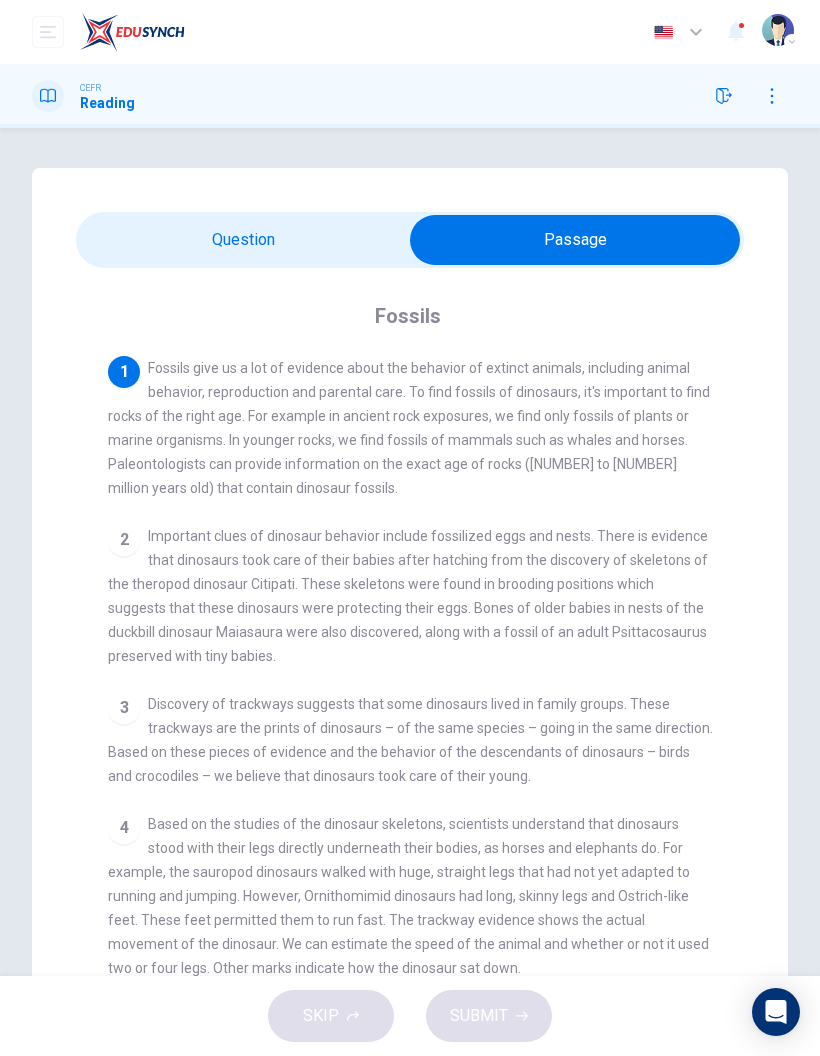 click on "Question Passage Question 1 Which of the following can be inferred from the paragraph about fossils? A To find dinosaur fossils, check the age of the rock formation first B To find dinosaurs, check the age of the rock formation first C To find fossils, check the age of the rock formation first D To find any fossils, the age of the rocks must be 225 to 265.6 million years old Fossils 1 Fossils give us a lot of evidence about the behavior of extinct animals, including animal behavior, reproduction and parental care.  To find fossils of dinosaurs, it's important to find rocks of the right age. For example in ancient rock exposures, we find only fossils of plants or marine organisms. In younger rocks, we find fossils of mammals such as whales and horses. Paleontologists can provide information on the exact age of rocks (225 to 65.6 million years old) that contain dinosaur fossils. 2 3 4 5 6 7" at bounding box center (410, 642) 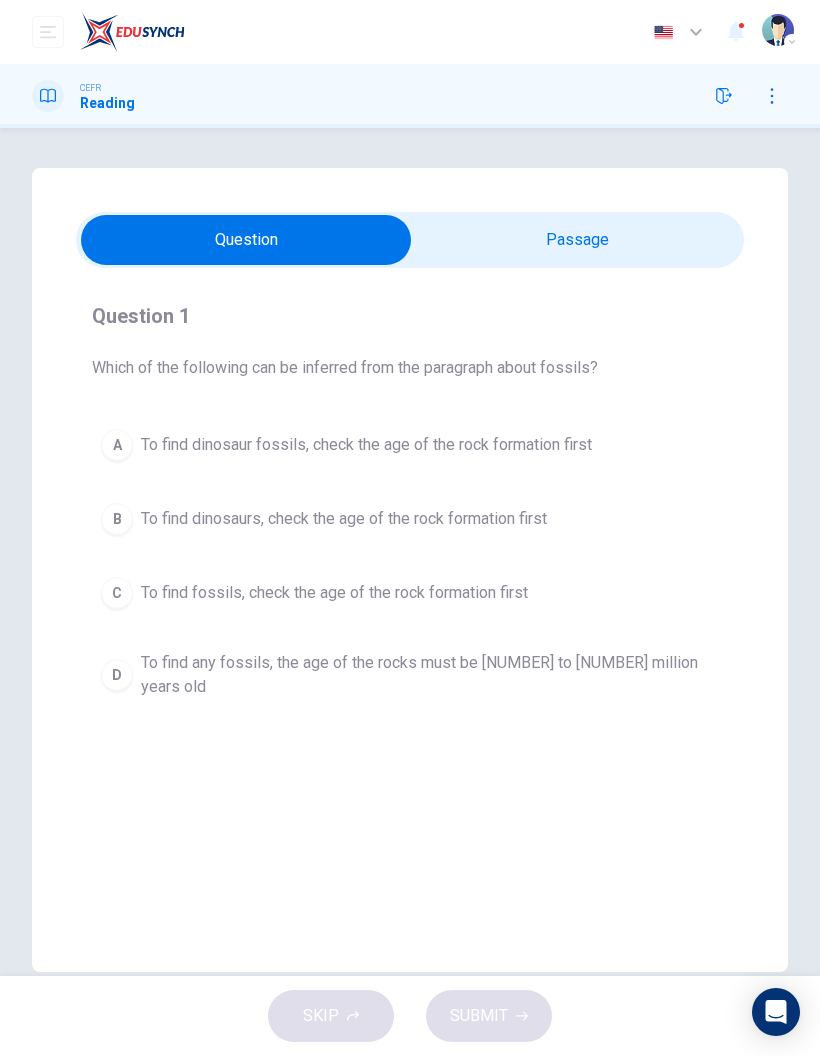 click on "CEFR Reading" at bounding box center [83, 96] 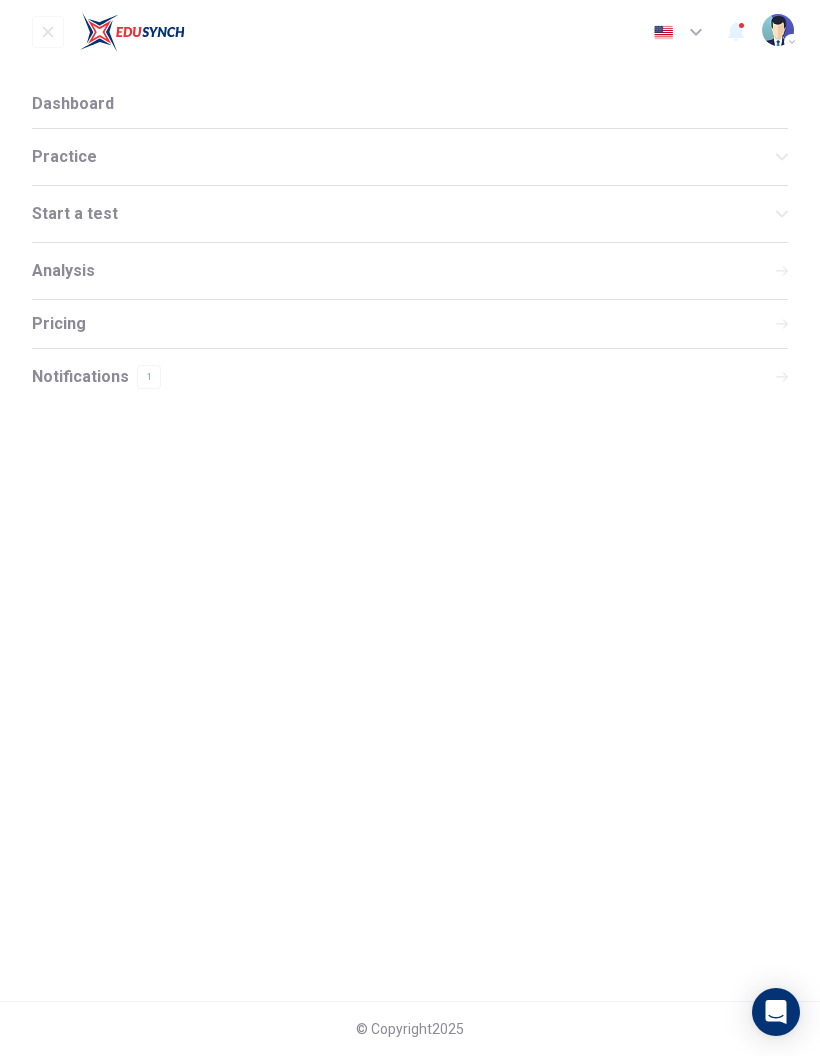 click on "Practice" at bounding box center (404, 157) 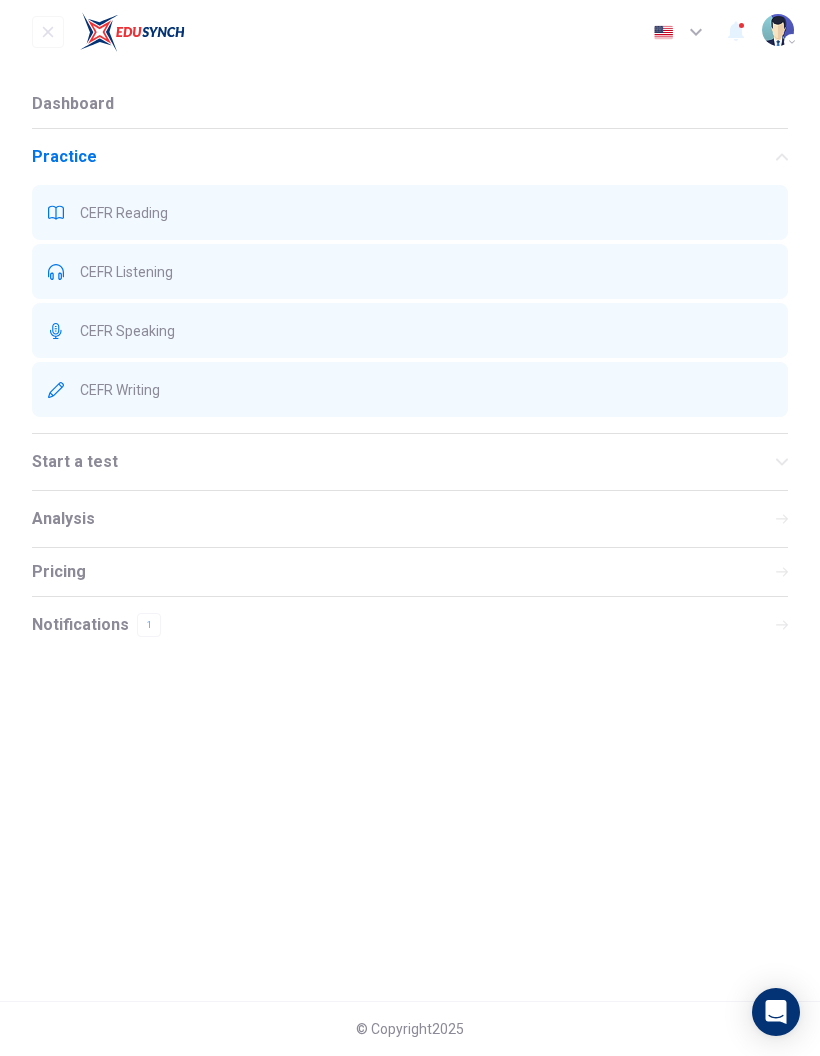 click on "CEFR Speaking" at bounding box center [426, 213] 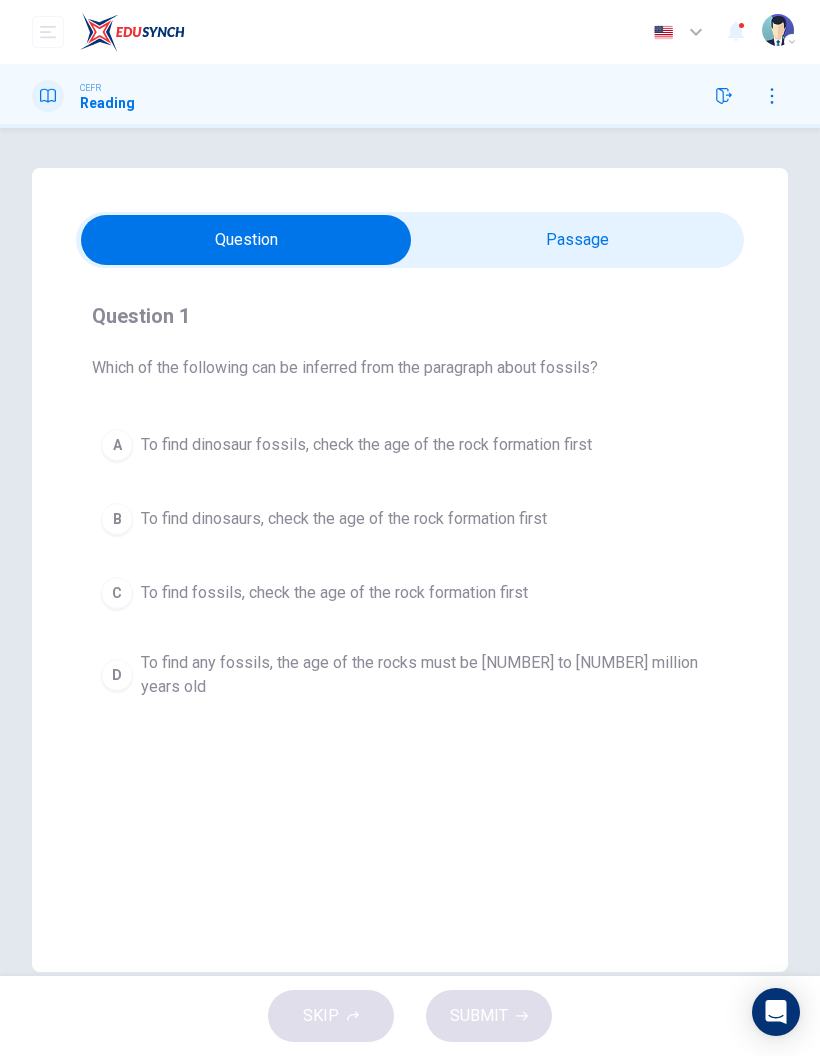 click at bounding box center (48, 32) 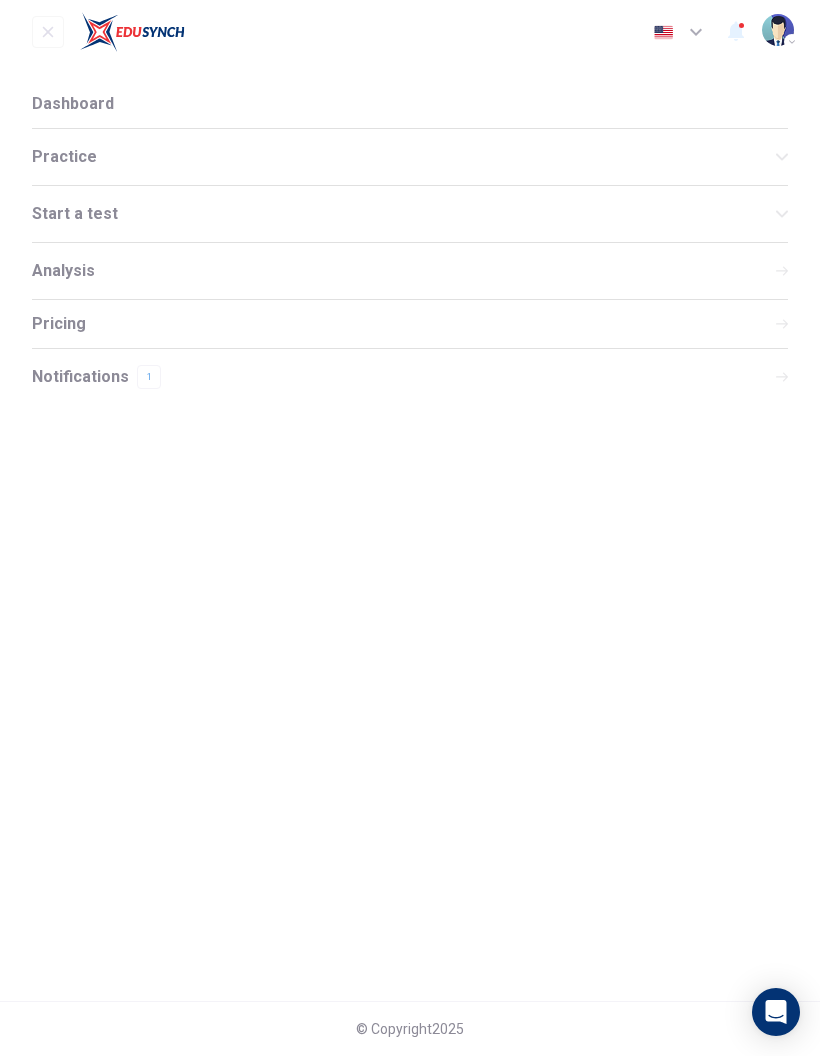 click on "Dashboard" at bounding box center (73, 104) 